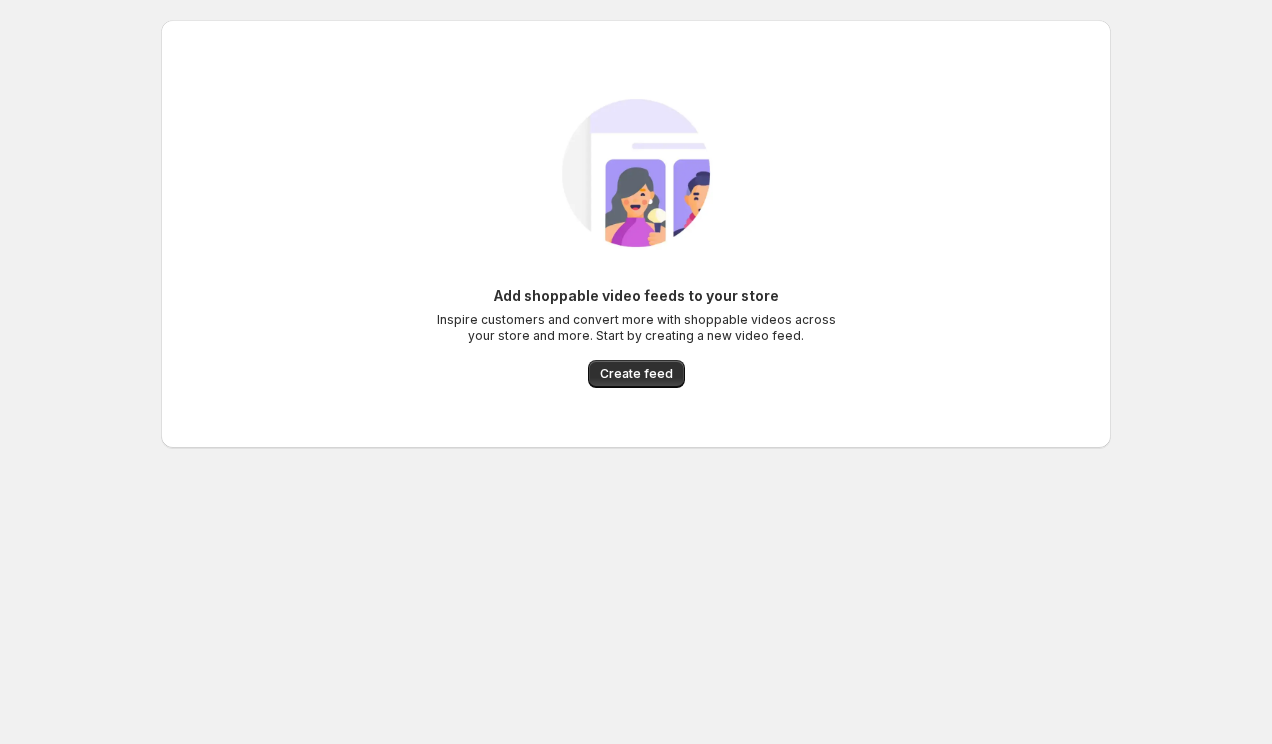scroll, scrollTop: 0, scrollLeft: 0, axis: both 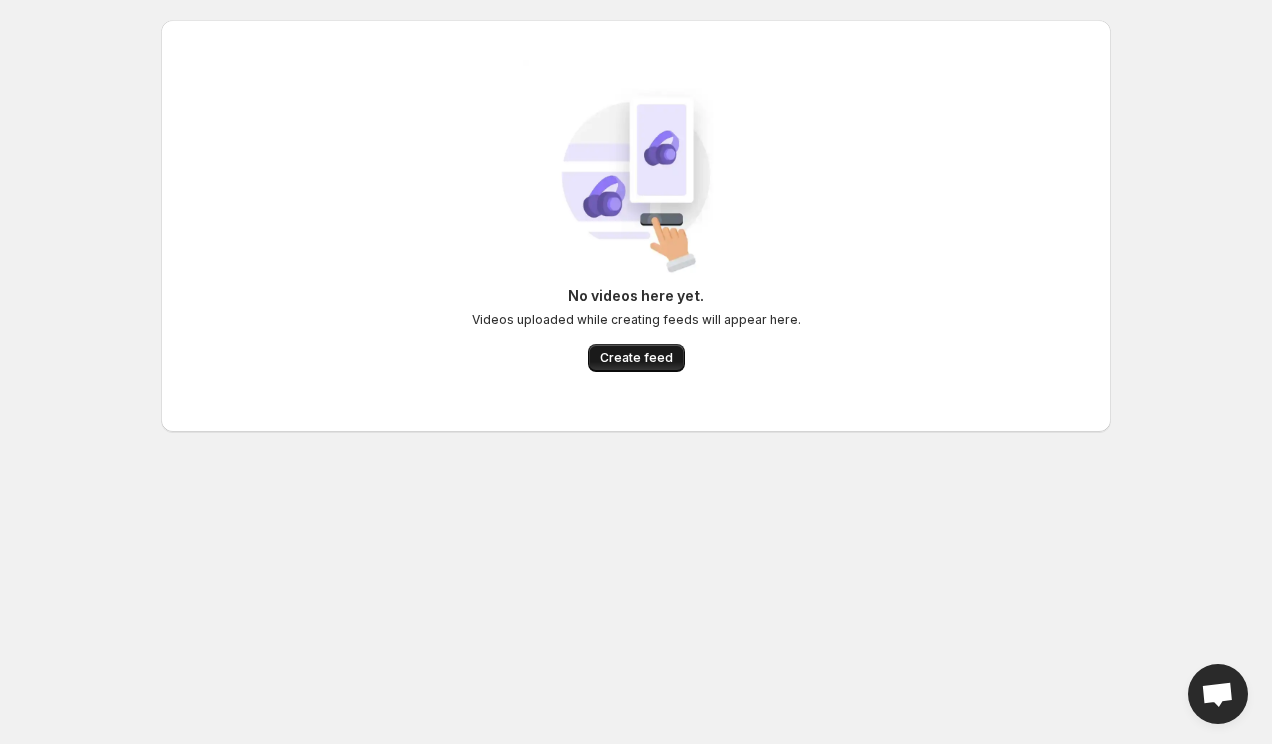 click on "Create feed" at bounding box center (636, 358) 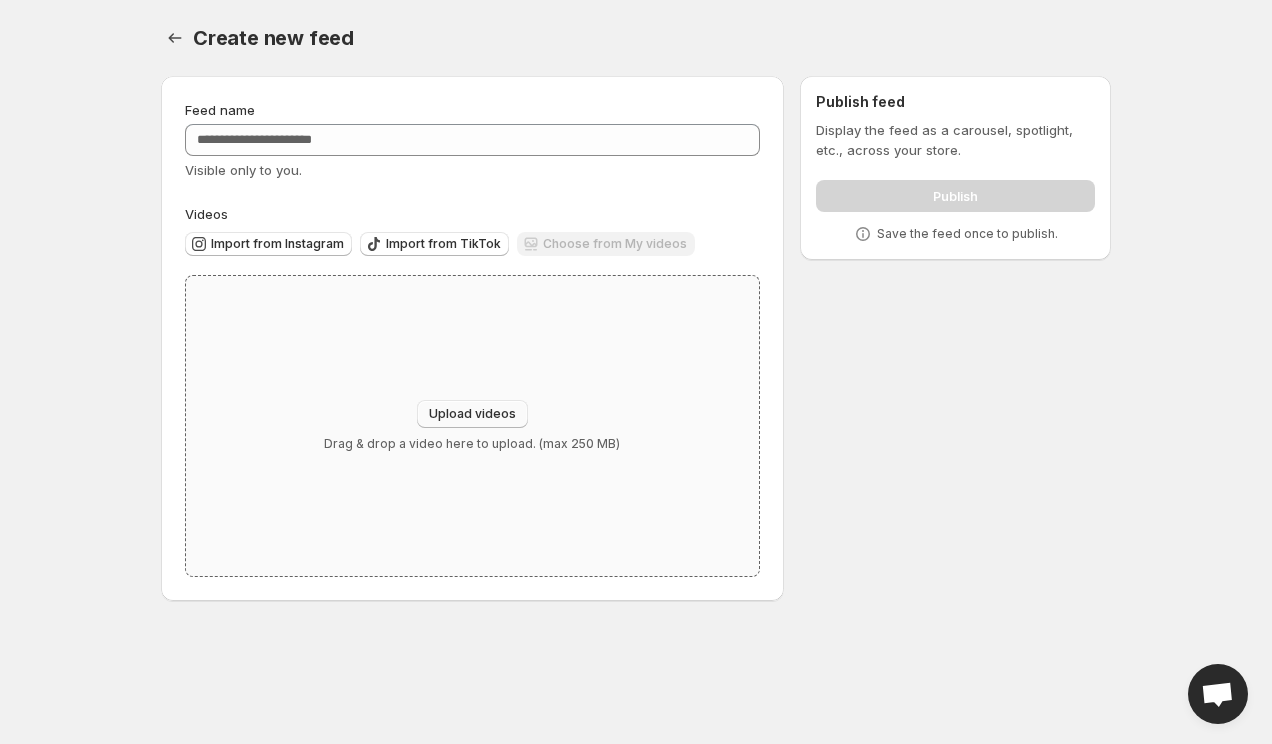 click on "Upload videos" at bounding box center (472, 414) 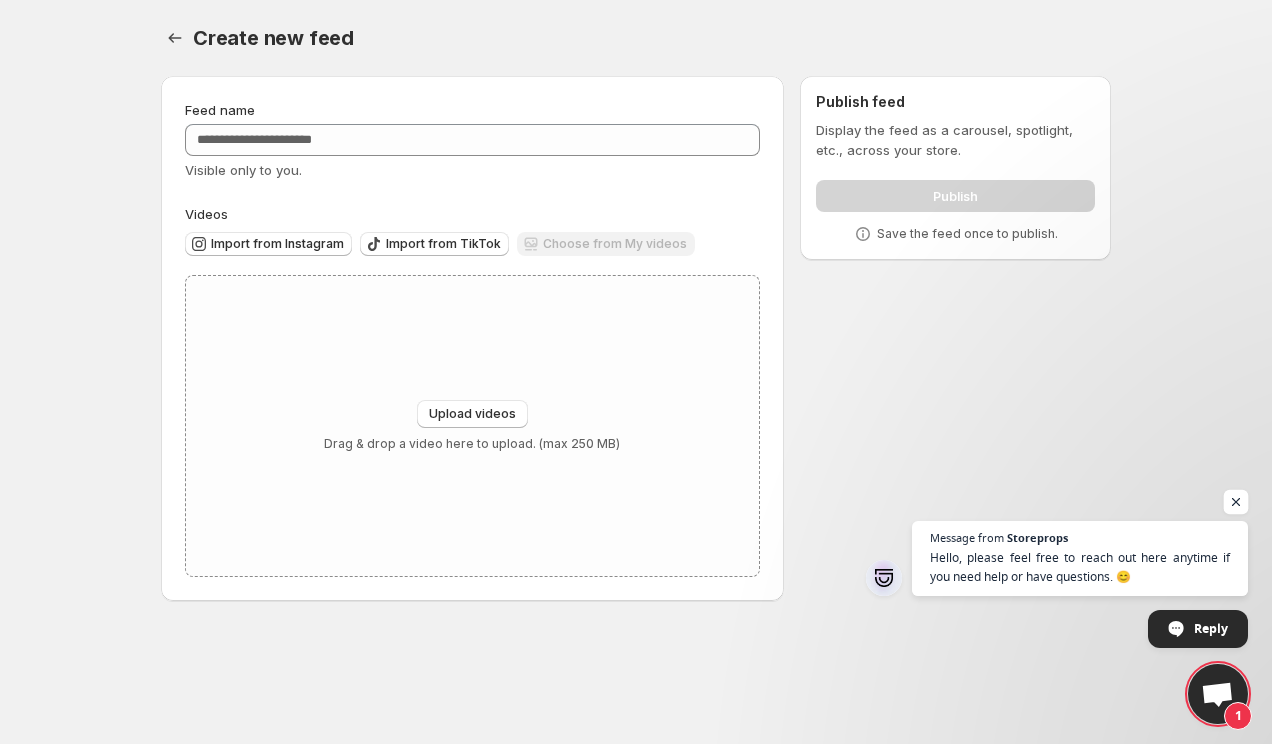 click at bounding box center (1236, 502) 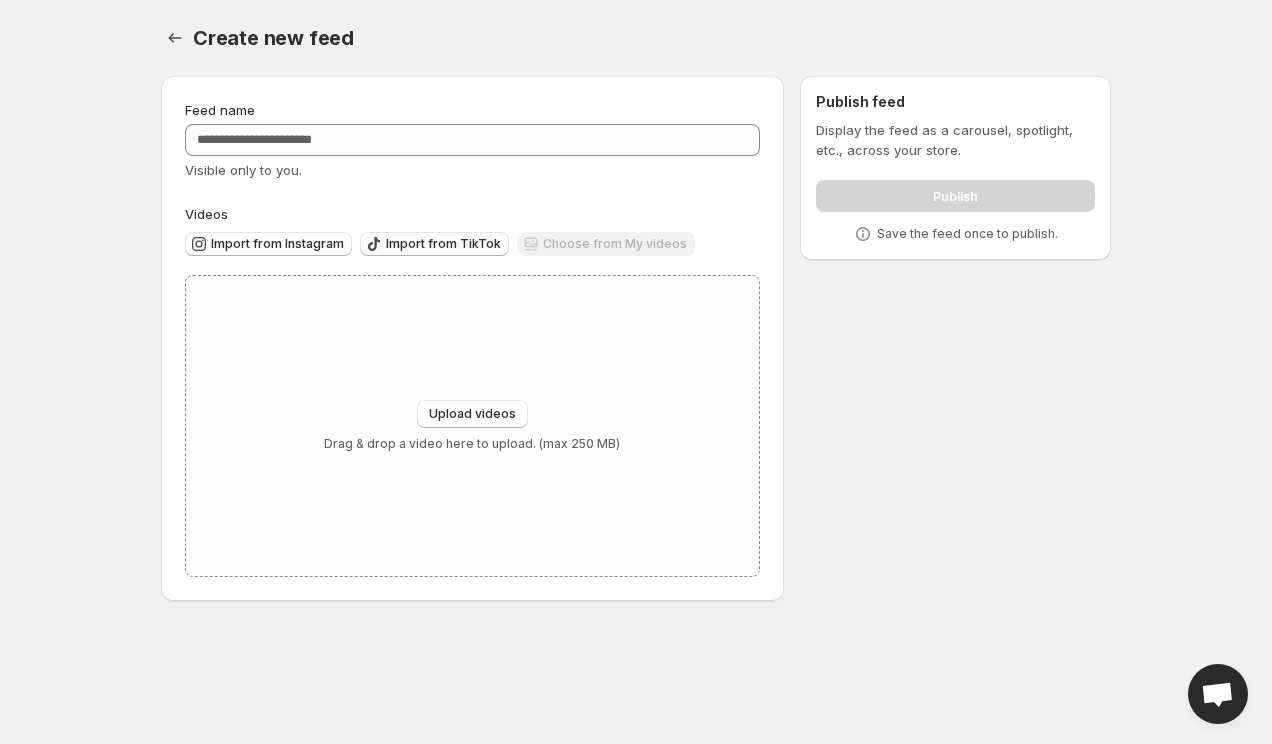 click on "Import from TikTok" at bounding box center [434, 244] 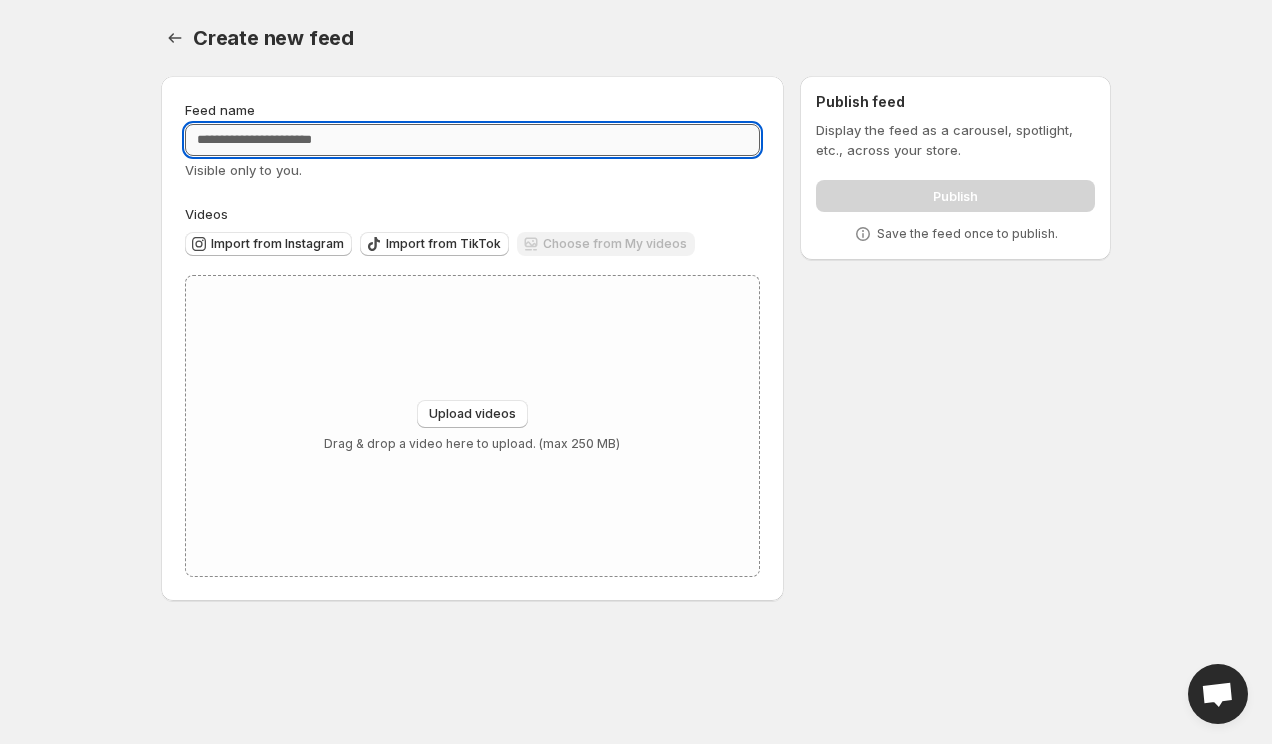 click on "Feed name" at bounding box center [472, 140] 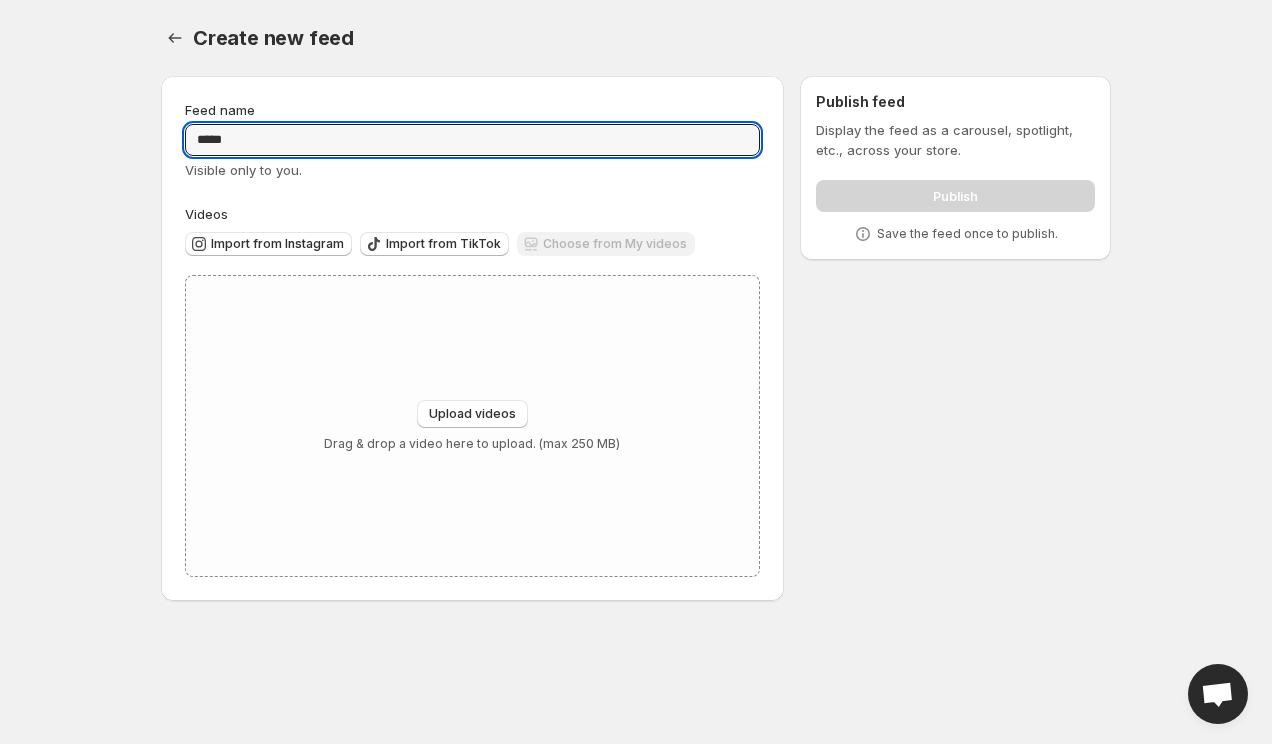 type on "*****" 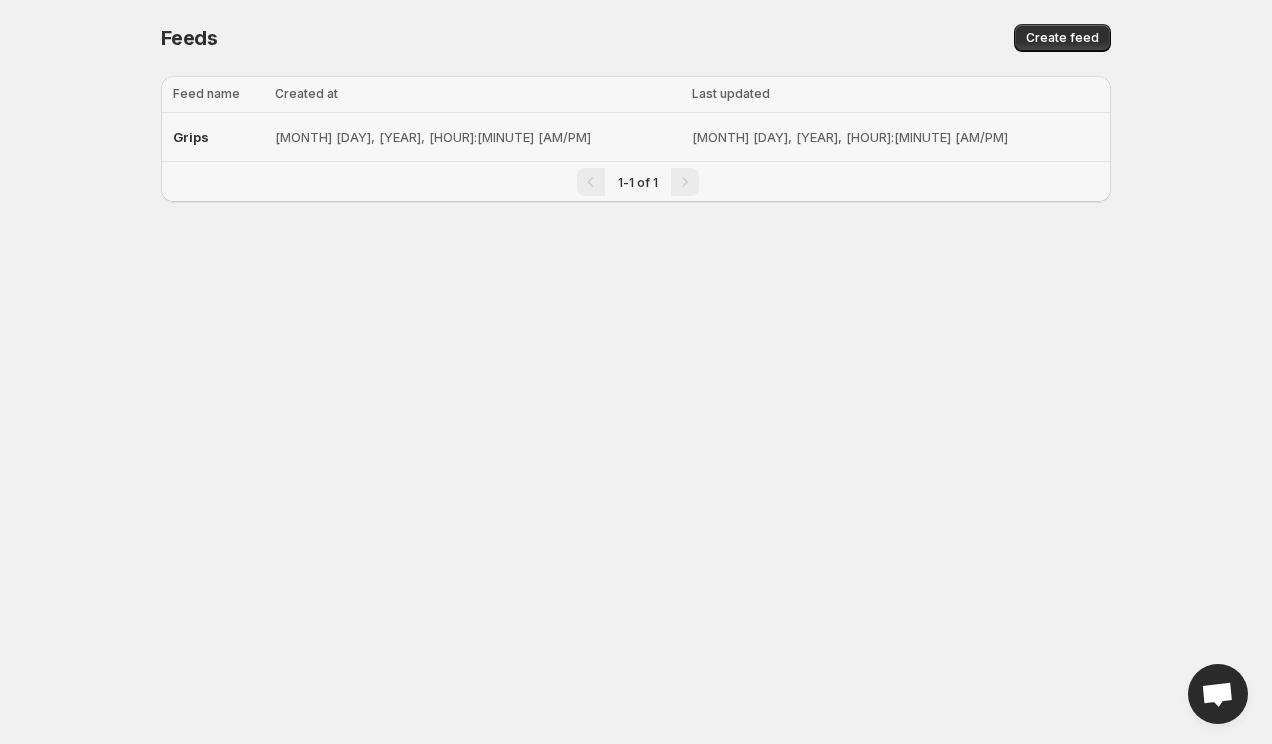 click on "Grips" at bounding box center [191, 137] 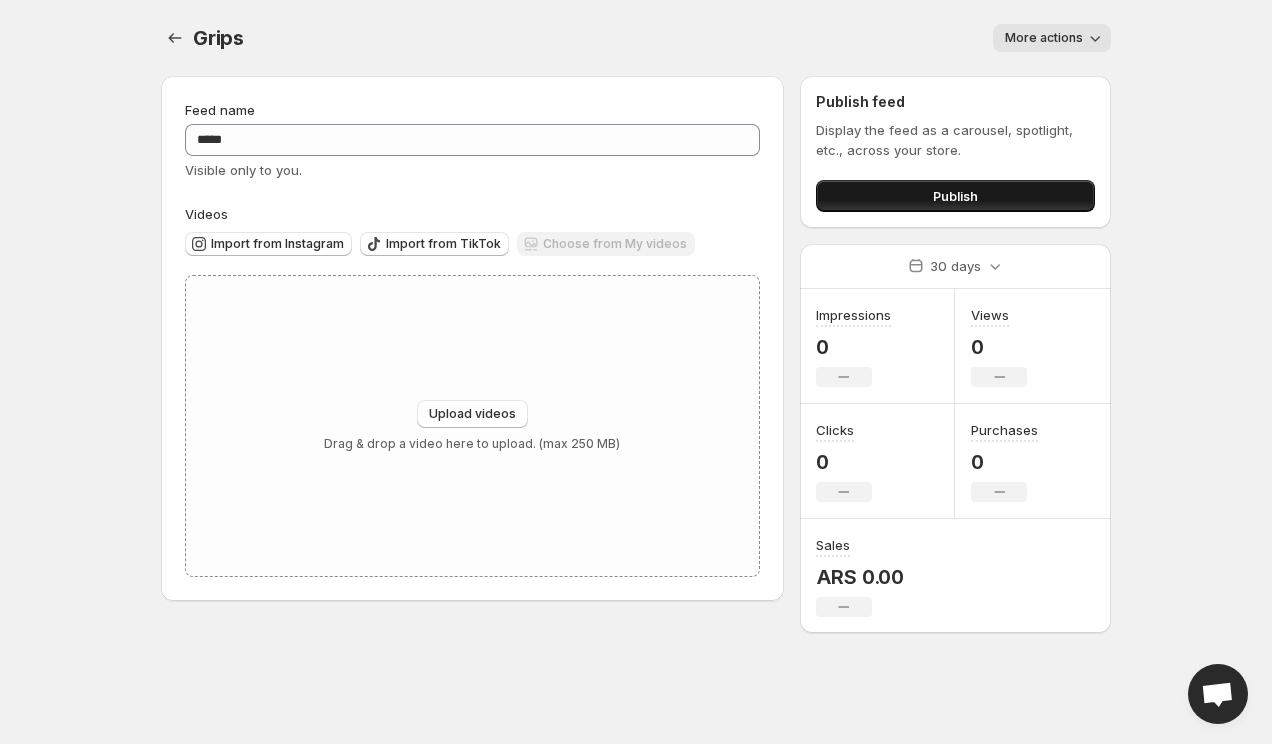 click on "Publish" at bounding box center (955, 196) 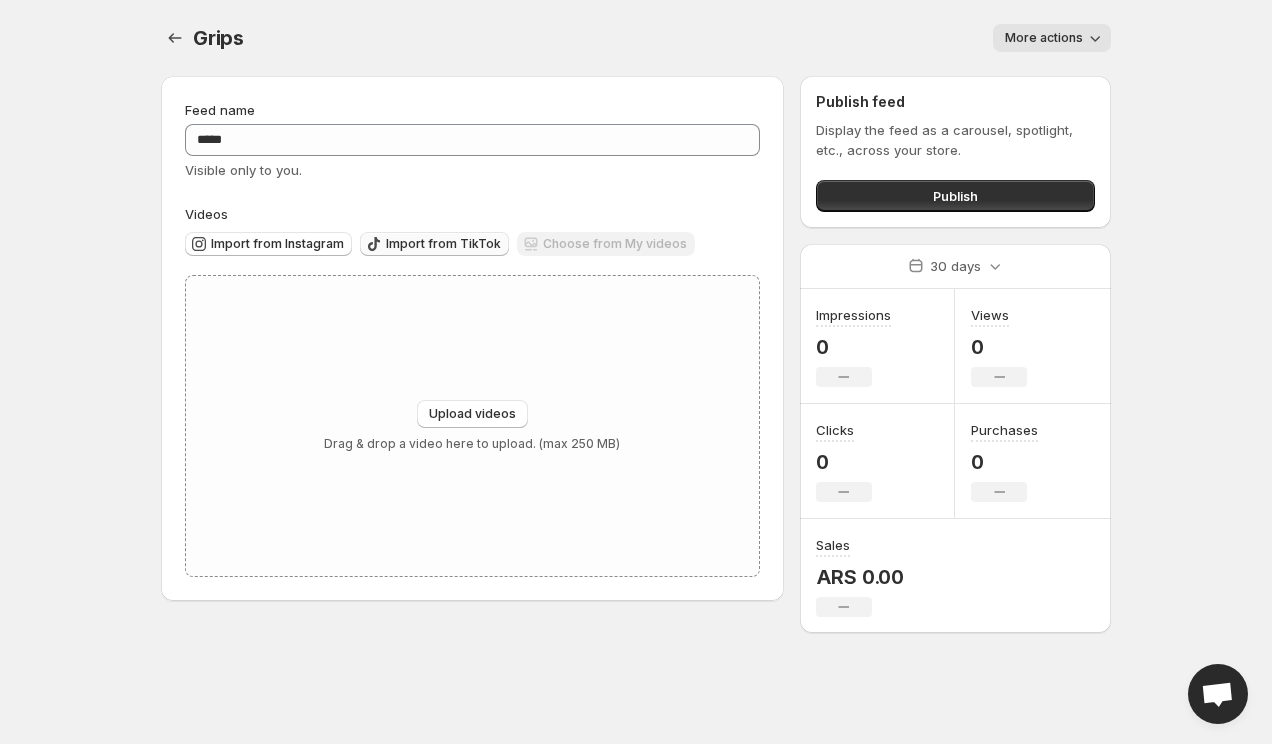 click on "Import from TikTok" at bounding box center [443, 244] 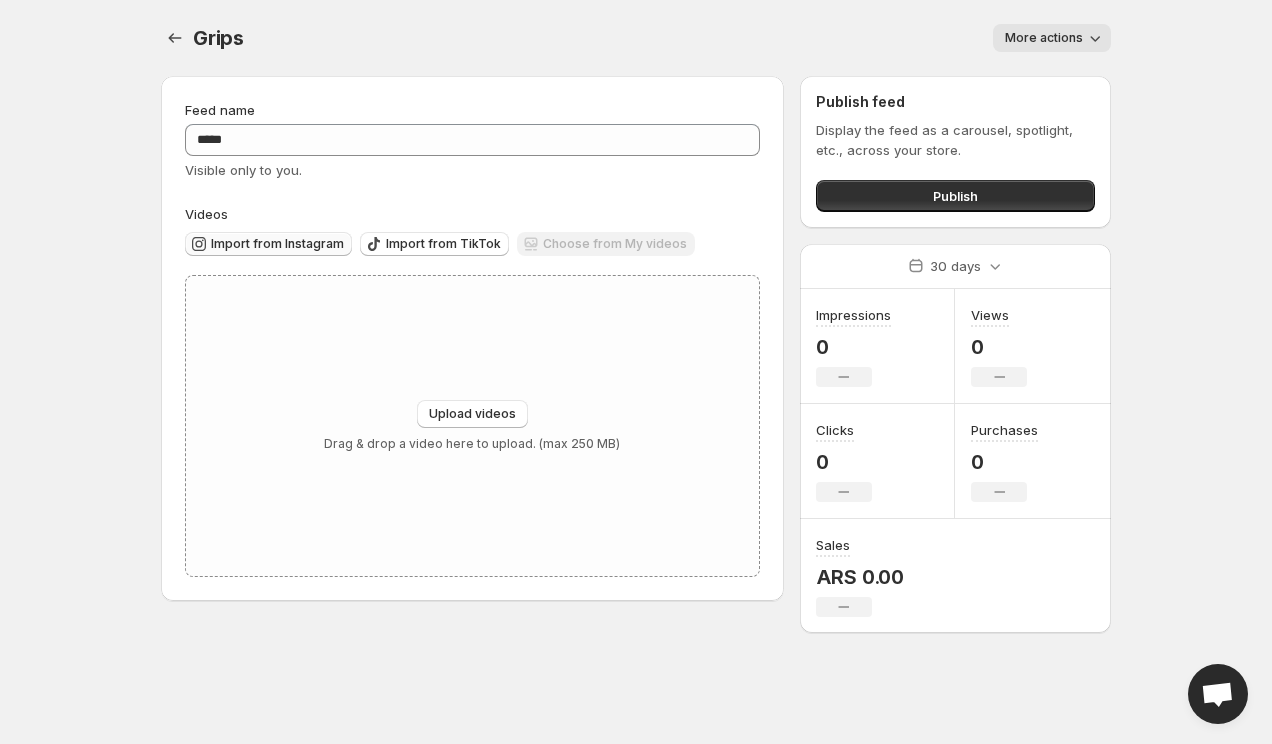 click on "Import from Instagram" at bounding box center [277, 244] 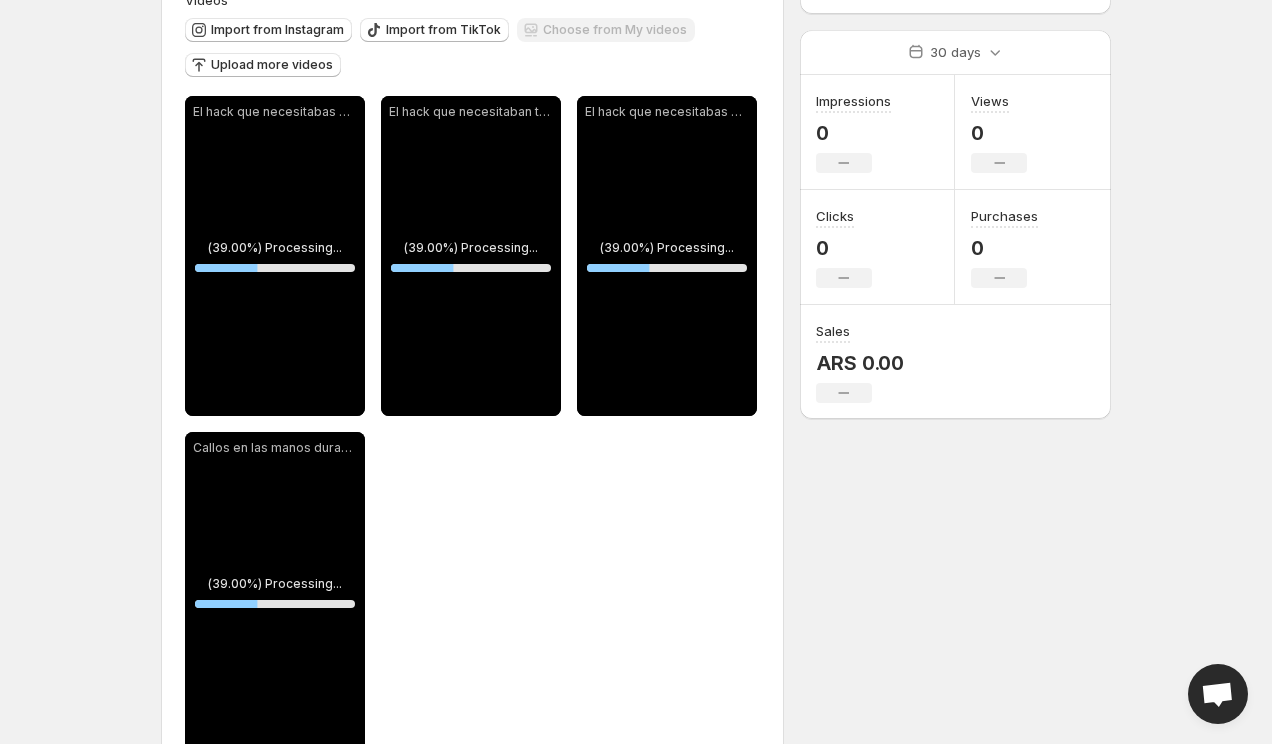 scroll, scrollTop: 216, scrollLeft: 0, axis: vertical 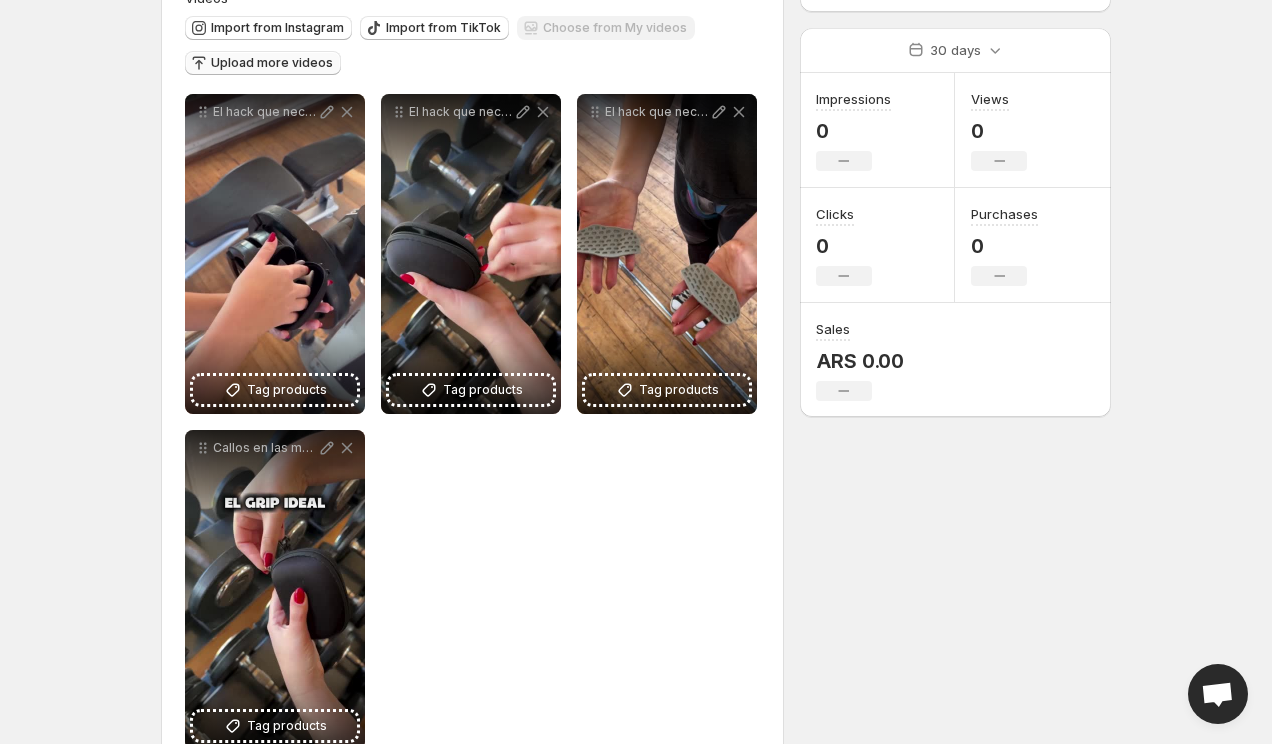 click on "Upload more videos" at bounding box center [272, 63] 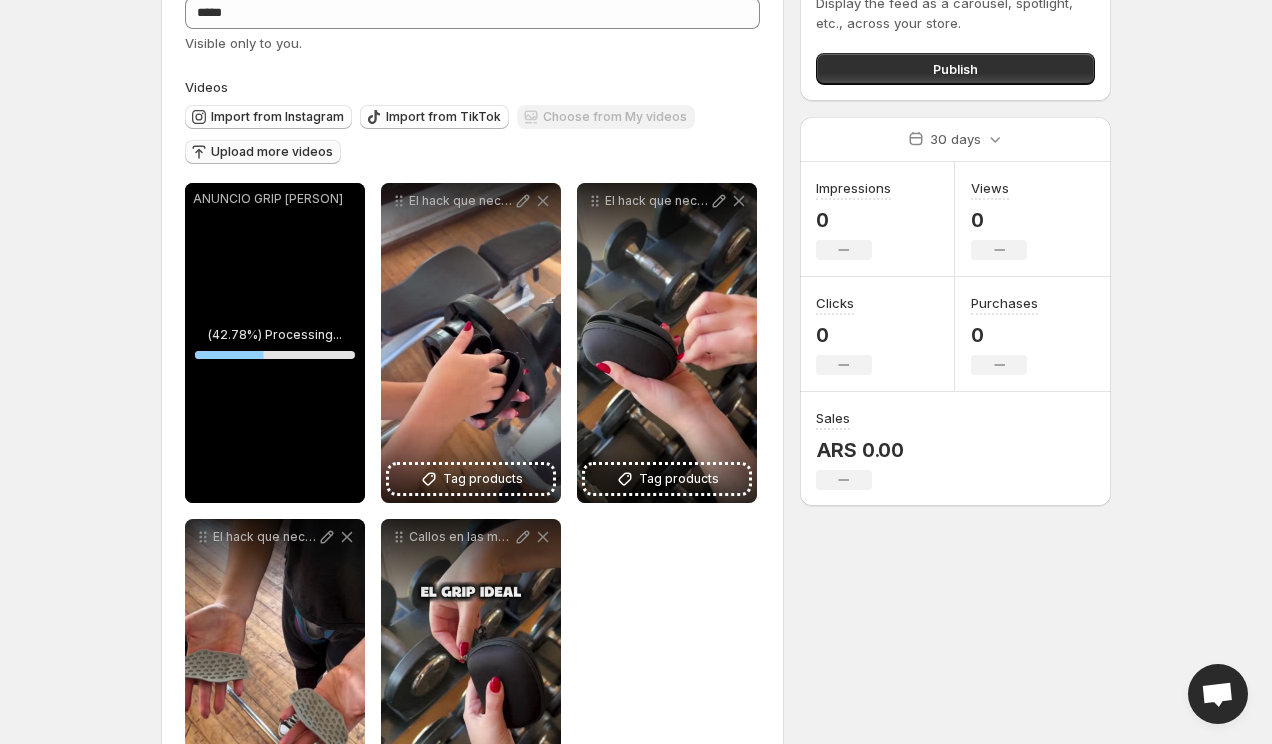 scroll, scrollTop: 129, scrollLeft: 0, axis: vertical 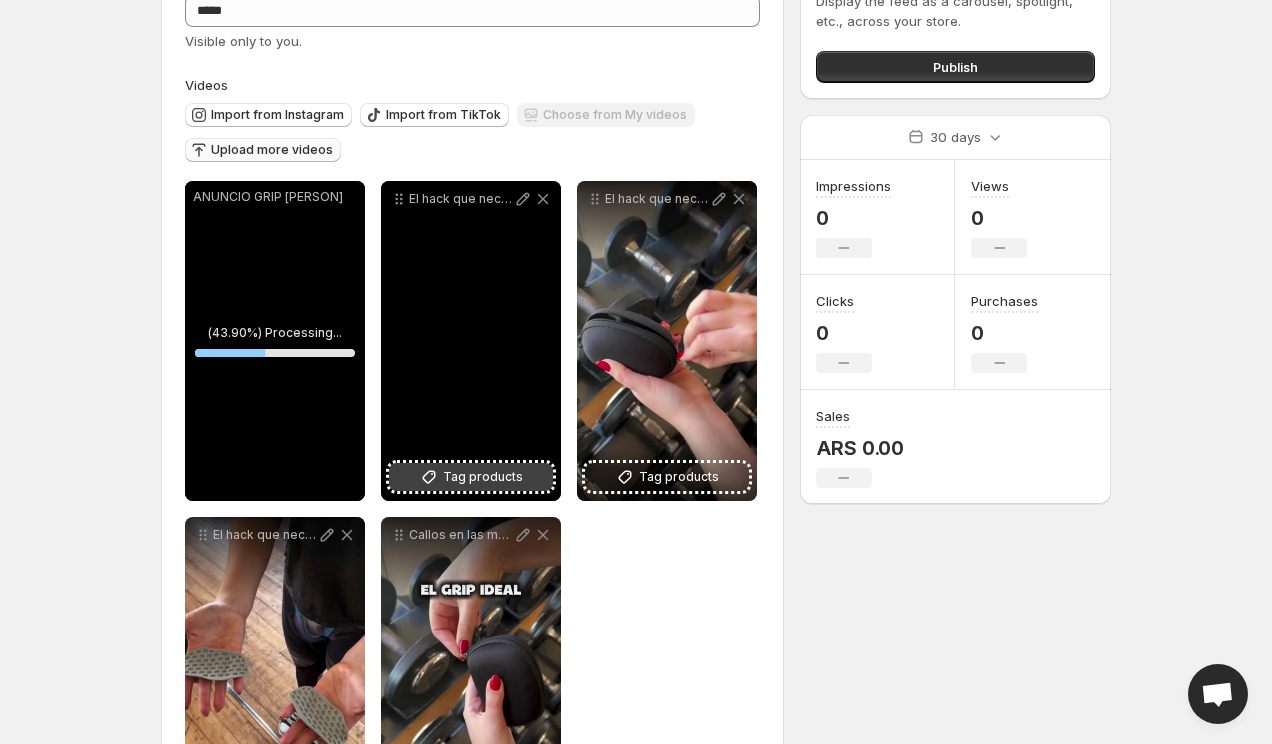 click on "Tag products" at bounding box center [483, 477] 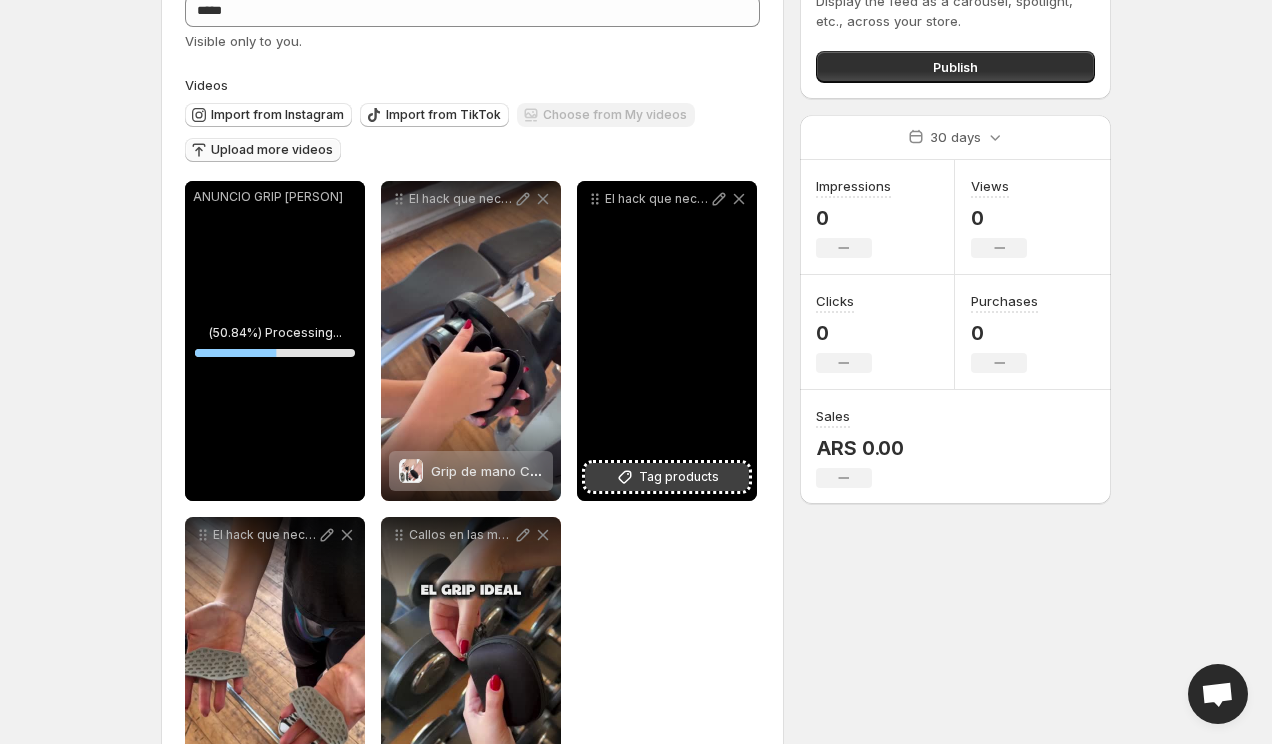 click 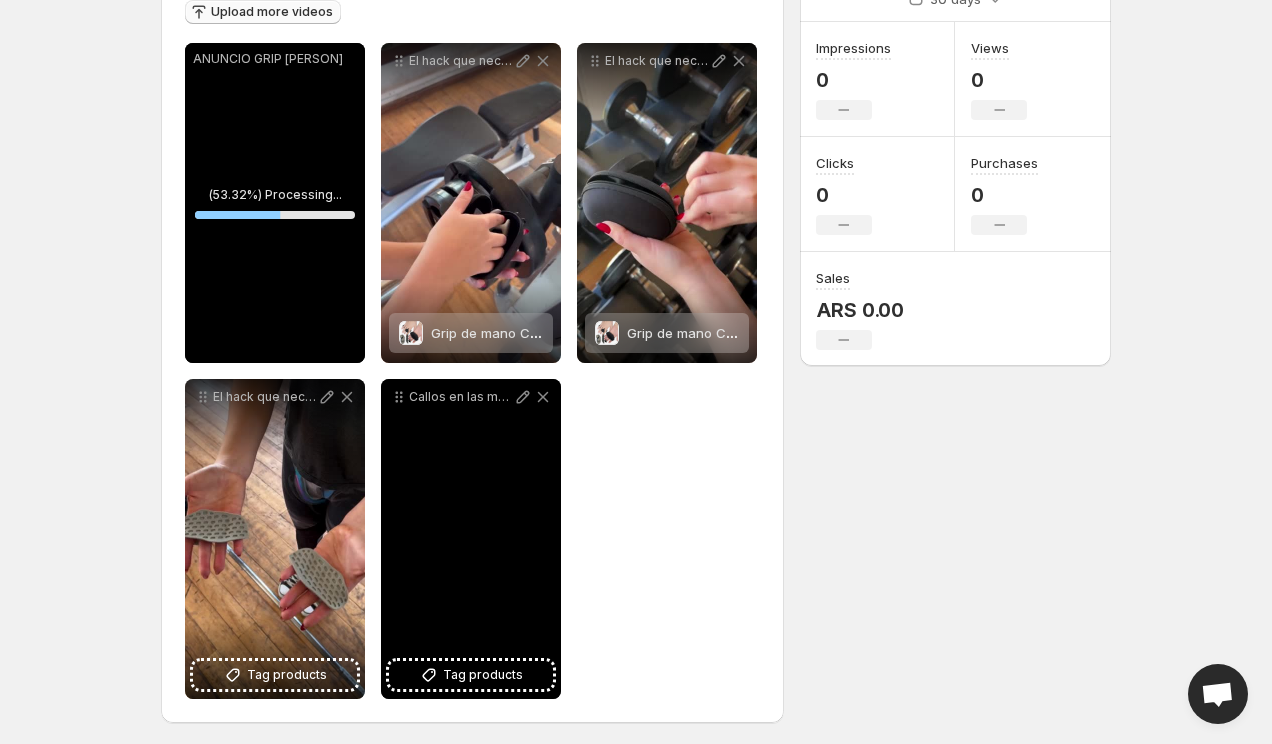 scroll, scrollTop: 271, scrollLeft: 0, axis: vertical 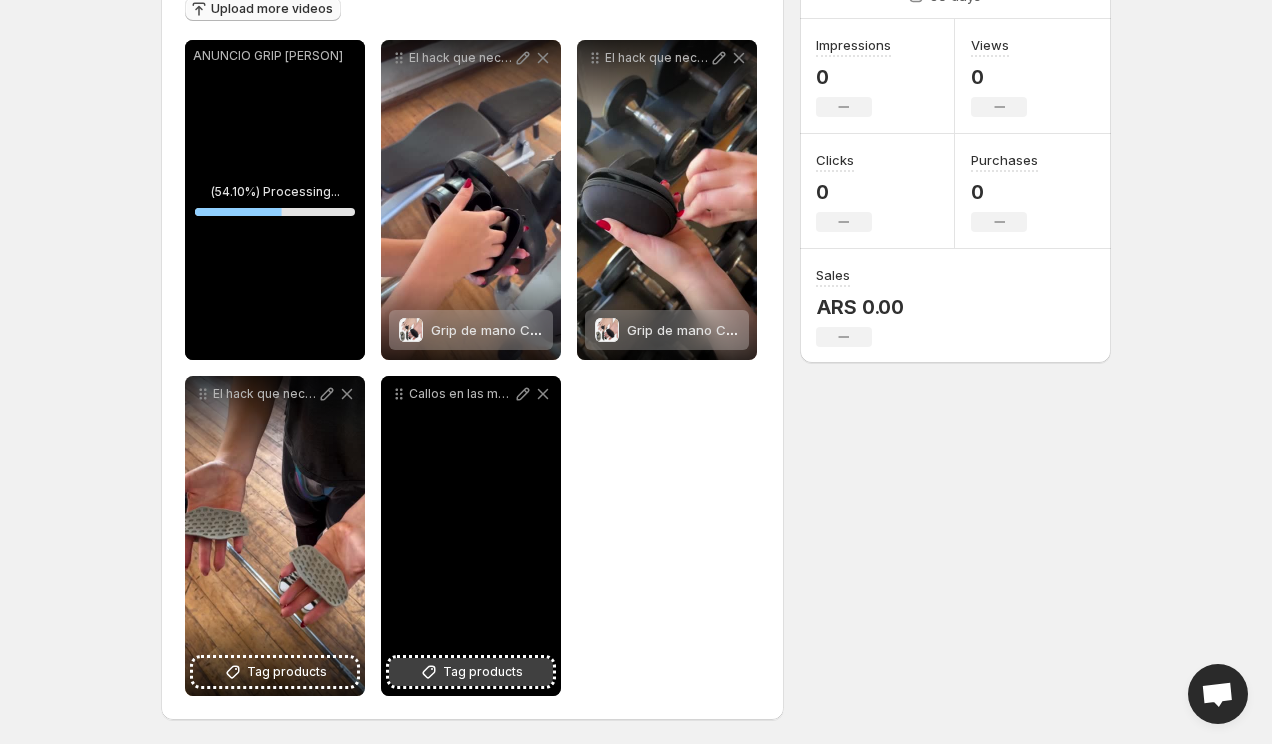 click on "Tag products" at bounding box center [483, 672] 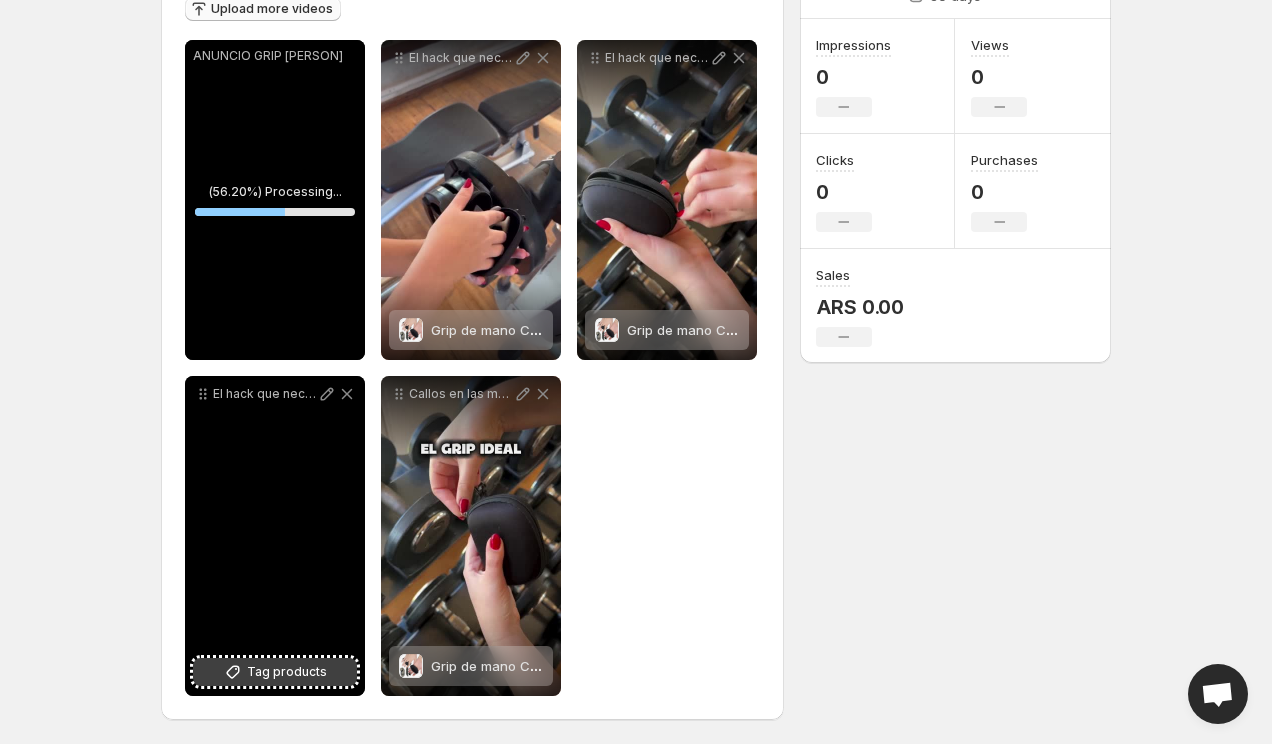 click on "Tag products" at bounding box center [287, 672] 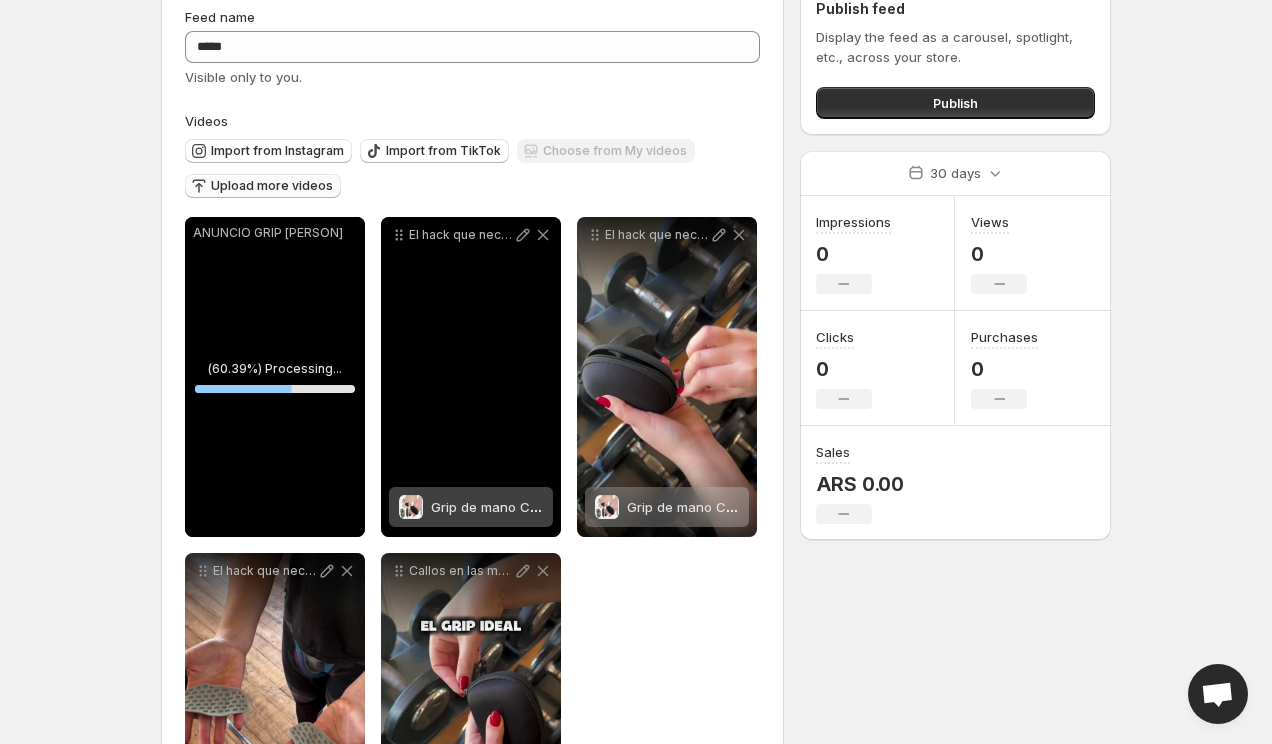 scroll, scrollTop: 82, scrollLeft: 0, axis: vertical 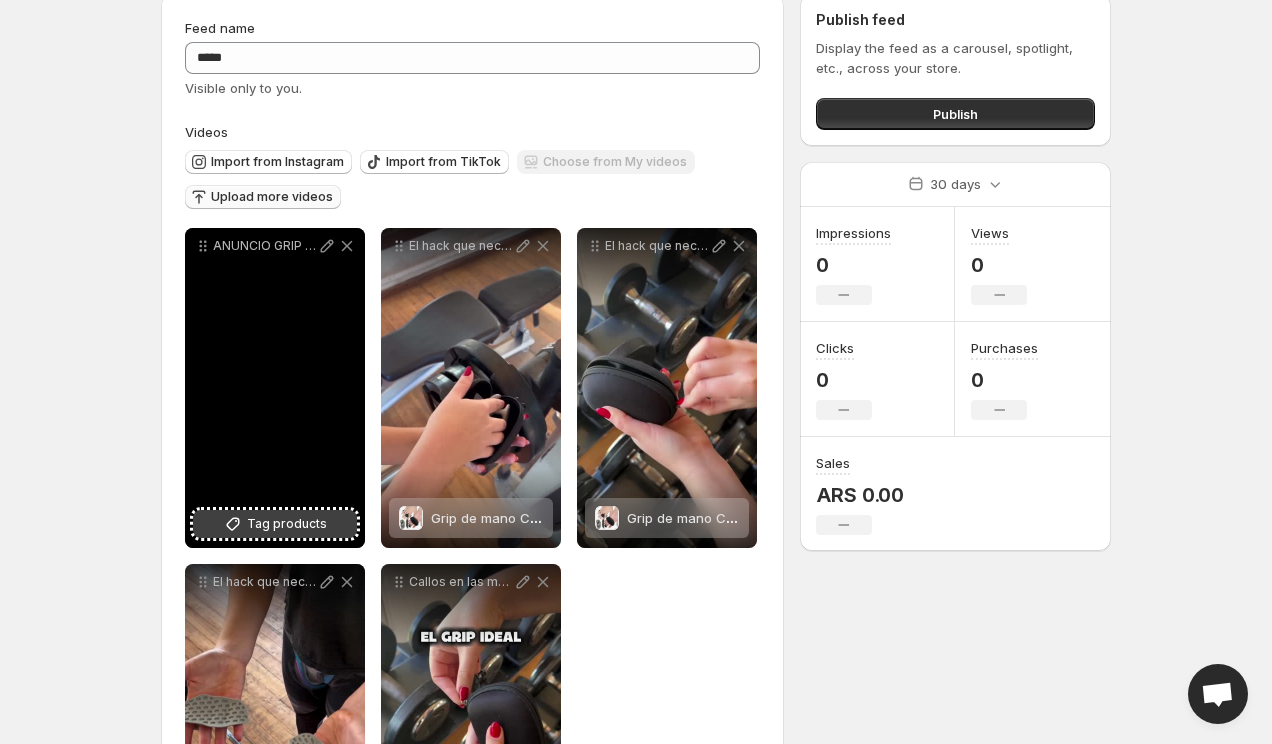 click on "Tag products" at bounding box center (287, 524) 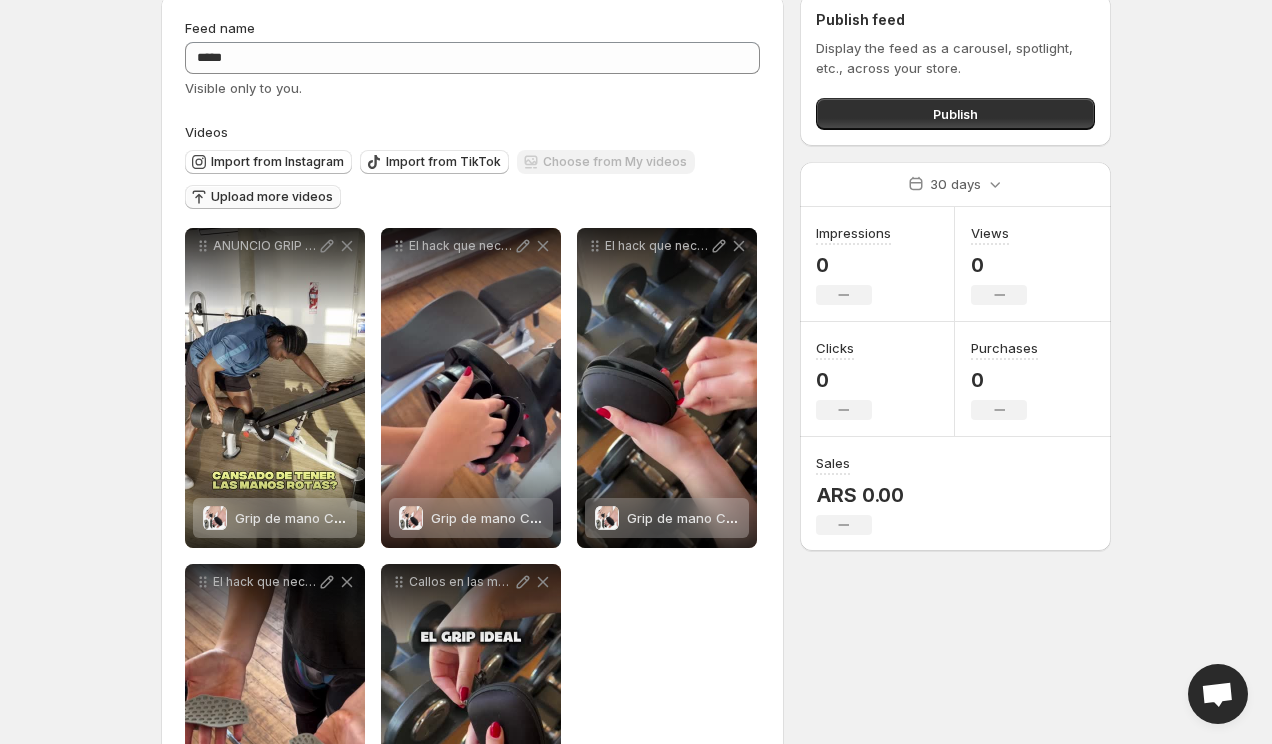 click on "Upload more videos" at bounding box center (272, 197) 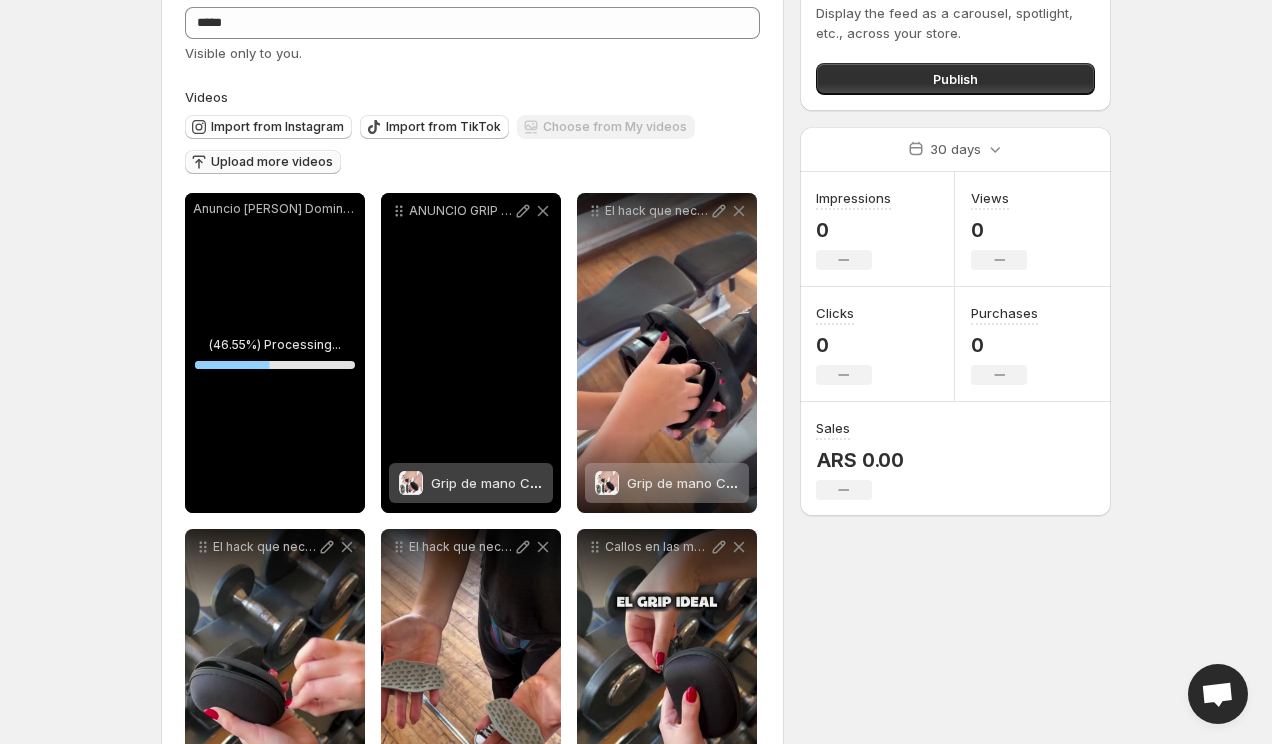 scroll, scrollTop: 29, scrollLeft: 0, axis: vertical 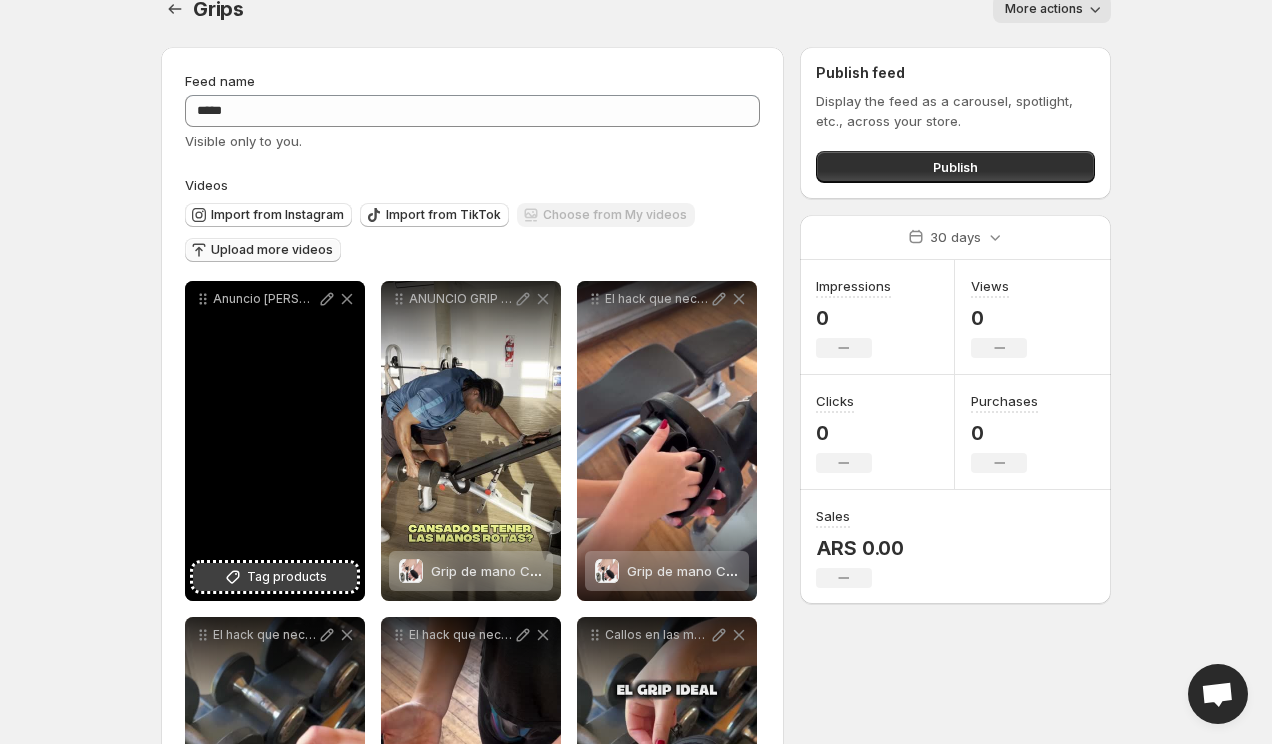 click on "Tag products" at bounding box center (287, 577) 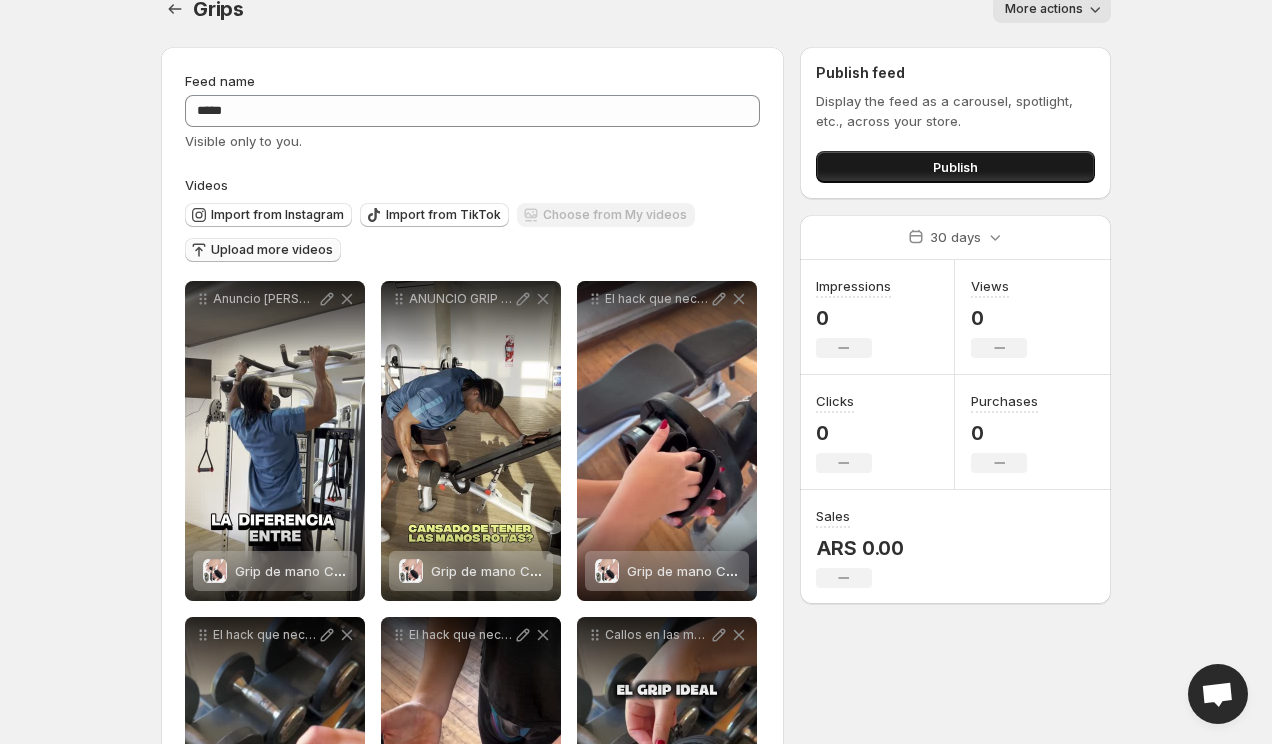 click on "Publish" at bounding box center (955, 167) 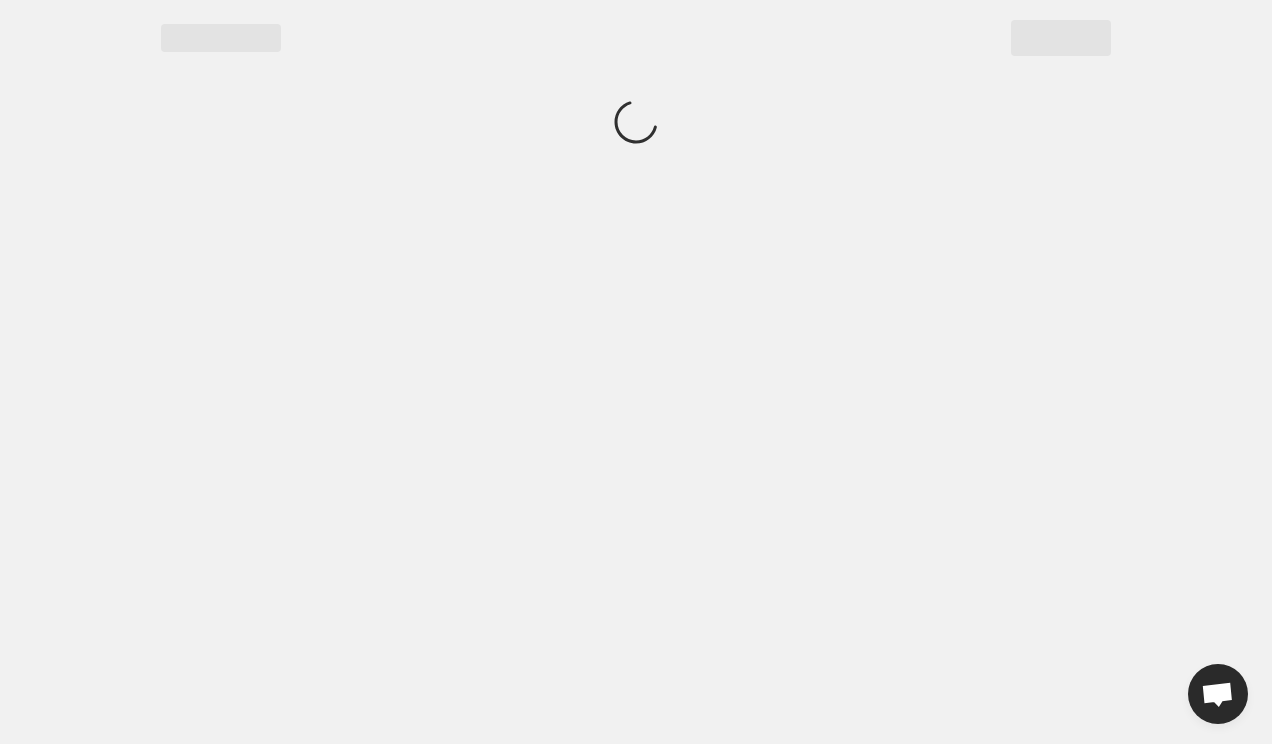 scroll, scrollTop: 0, scrollLeft: 0, axis: both 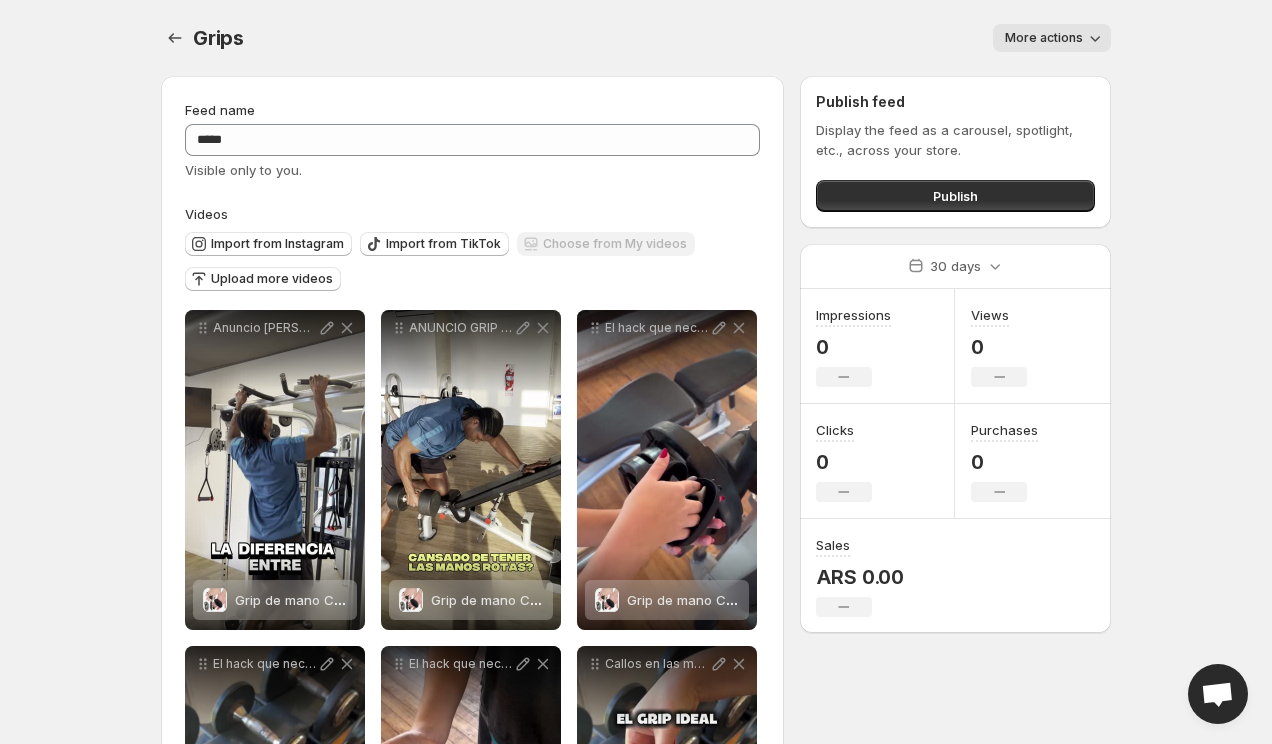 click on "Publish" at bounding box center (955, 192) 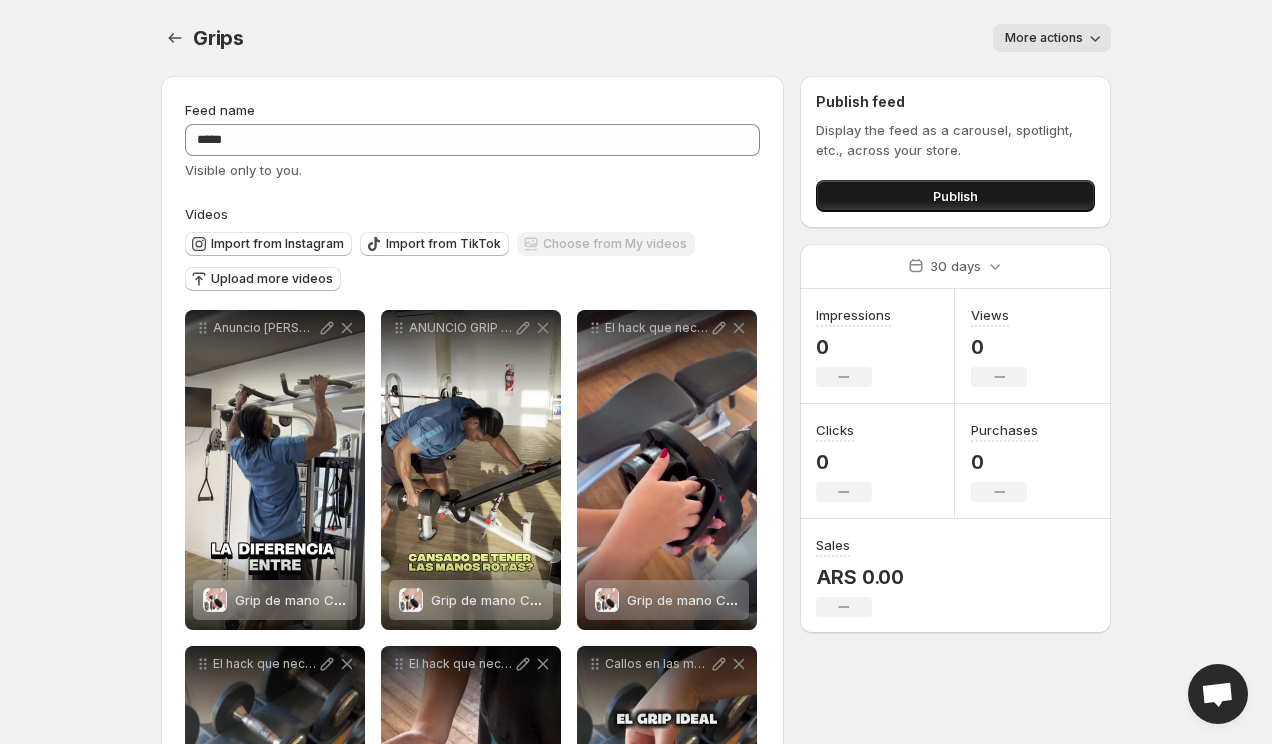 click on "Publish" at bounding box center (955, 196) 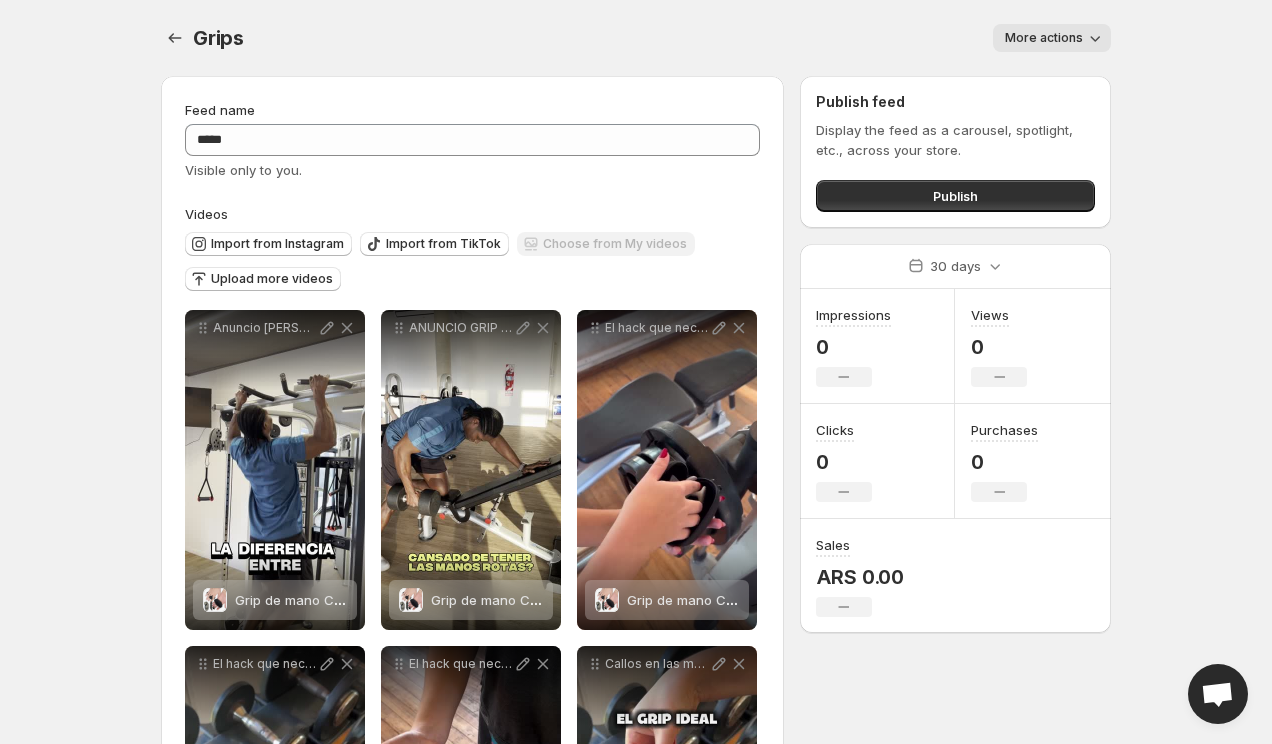 scroll, scrollTop: 41, scrollLeft: 0, axis: vertical 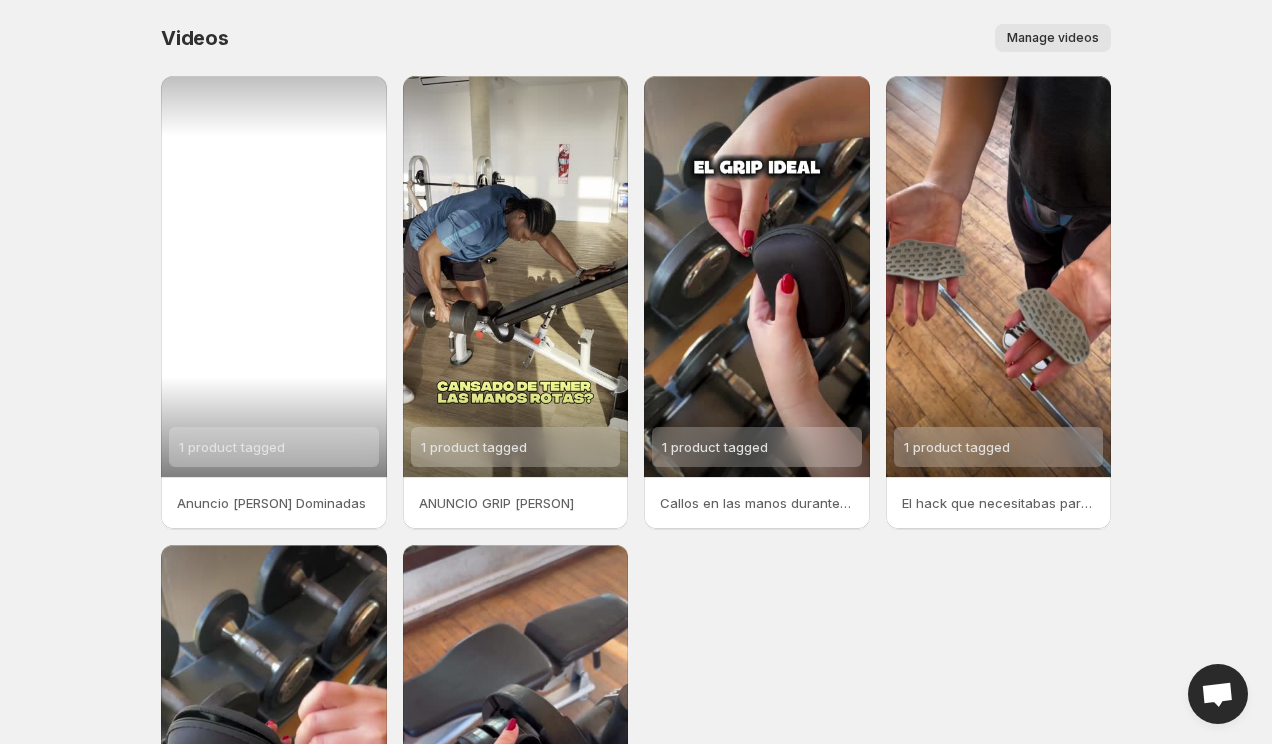 click on "1 product tagged" at bounding box center [274, 276] 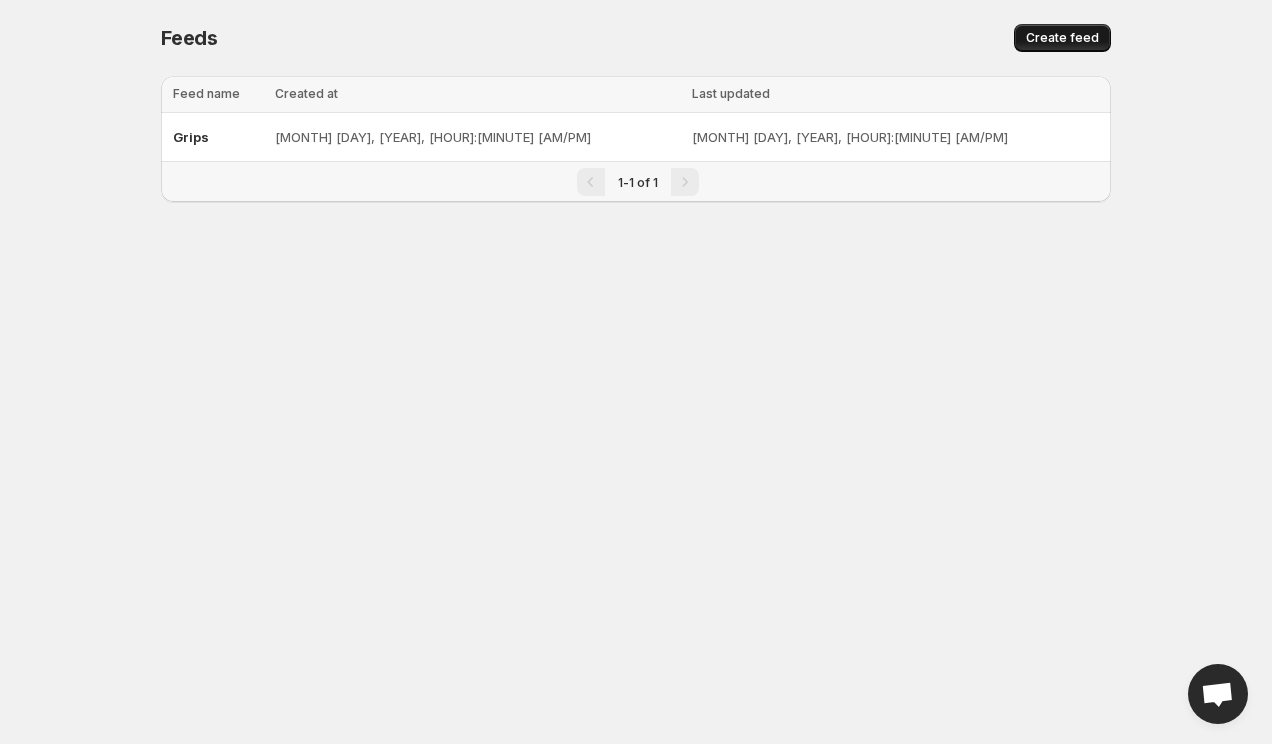 click on "Create feed" at bounding box center (1062, 38) 